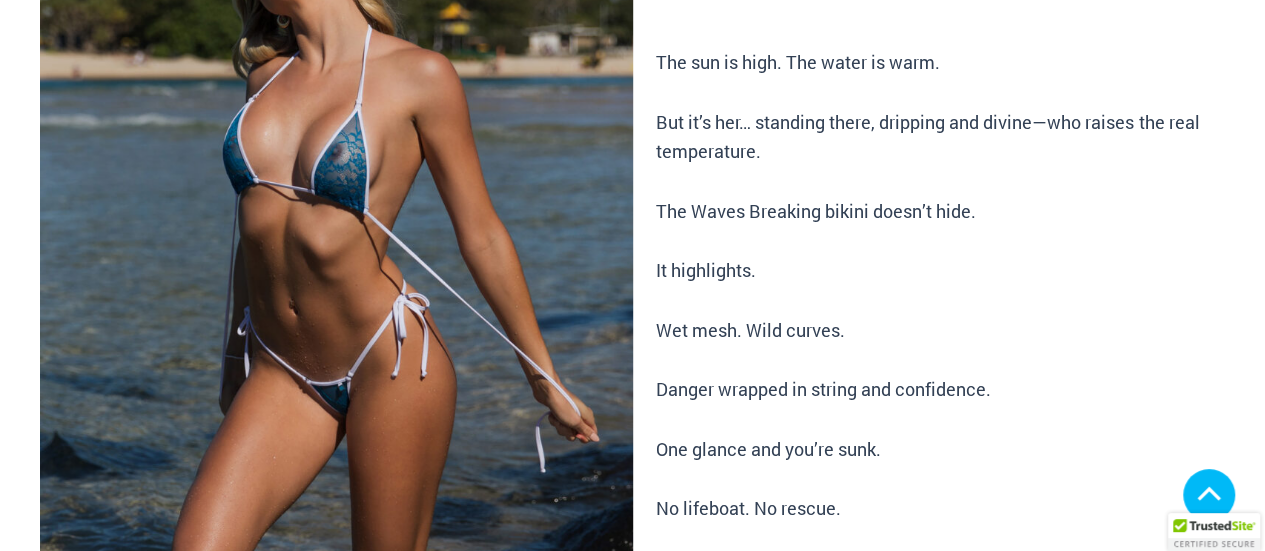 scroll, scrollTop: 400, scrollLeft: 0, axis: vertical 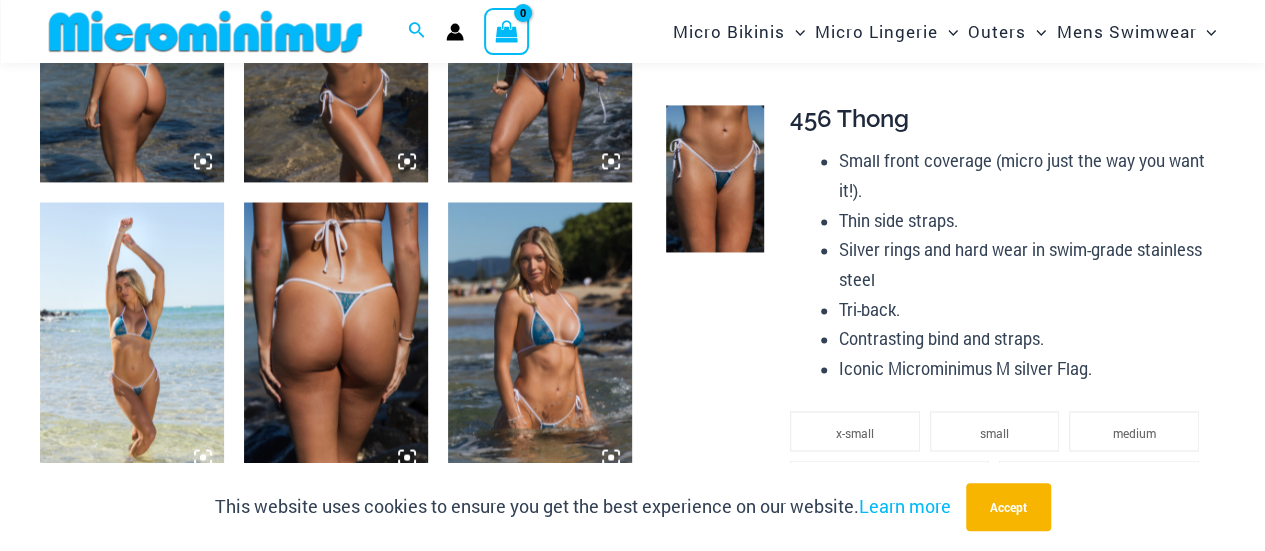 click at bounding box center (540, 340) 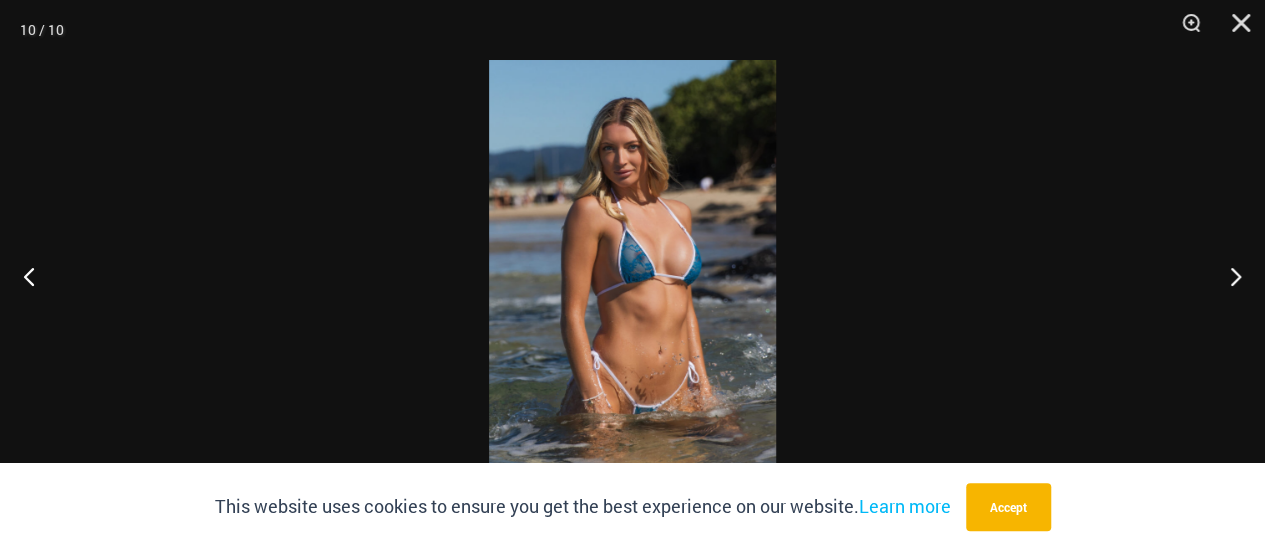click at bounding box center [632, 275] 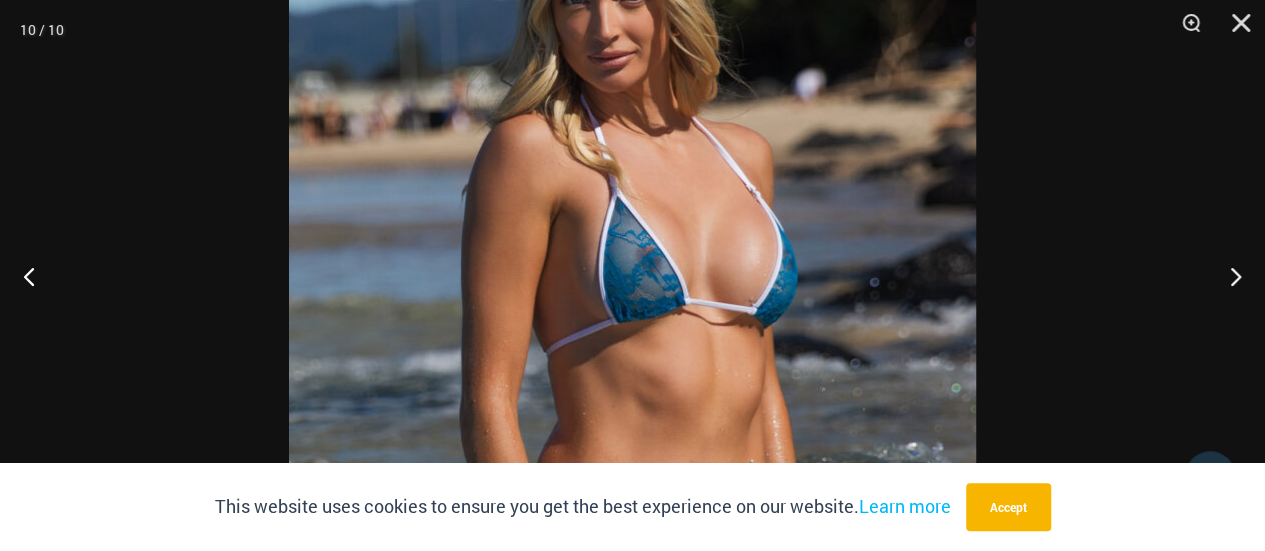 click at bounding box center [632, 304] 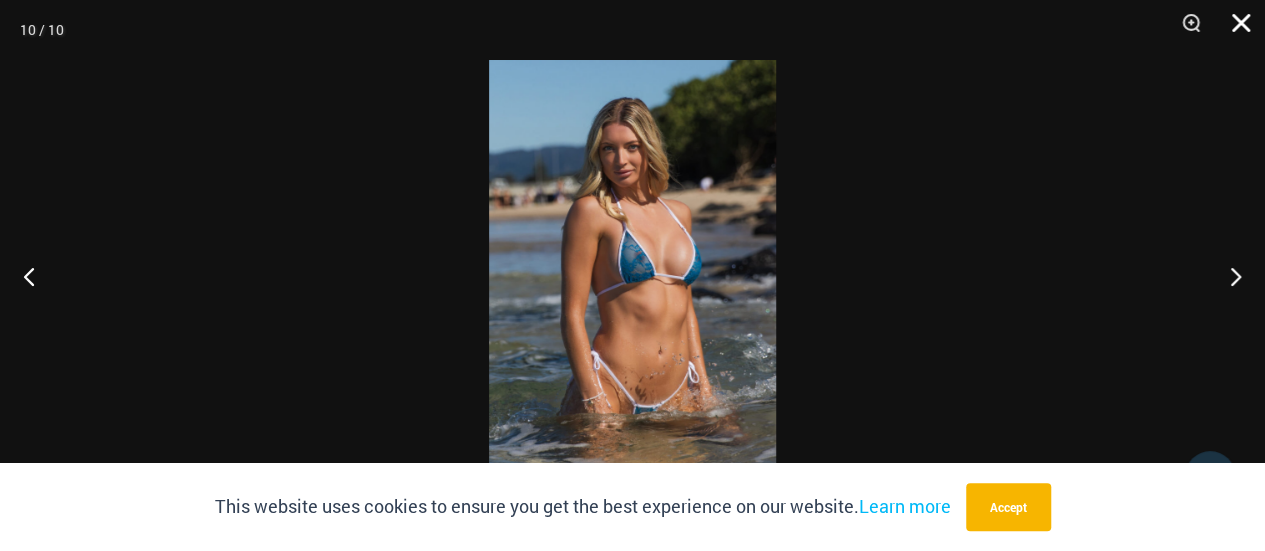 click at bounding box center [1234, 30] 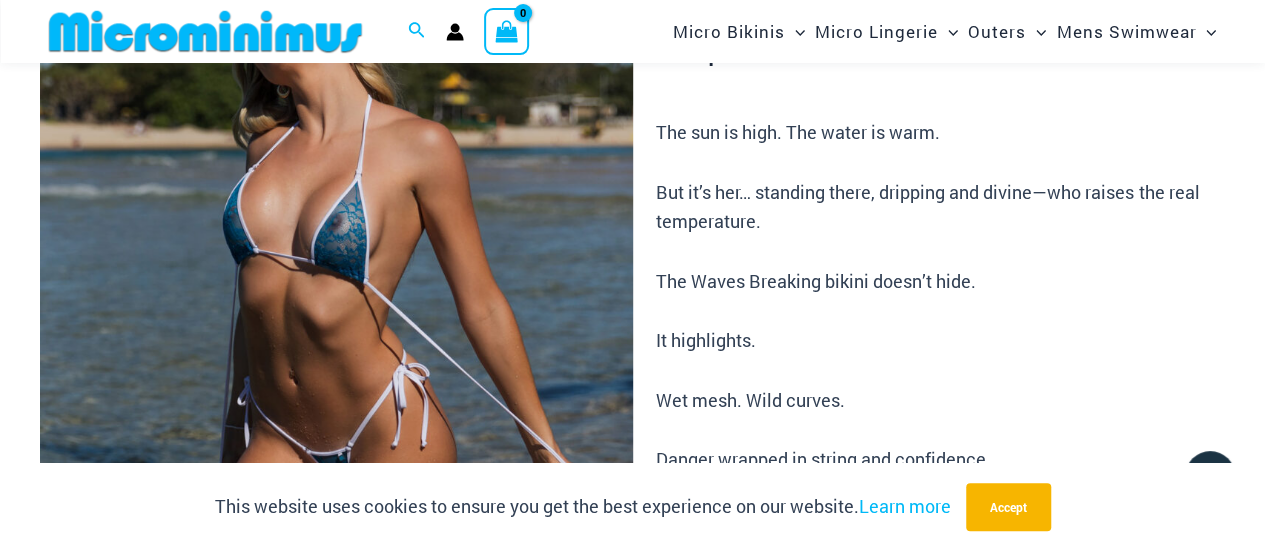 scroll, scrollTop: 0, scrollLeft: 0, axis: both 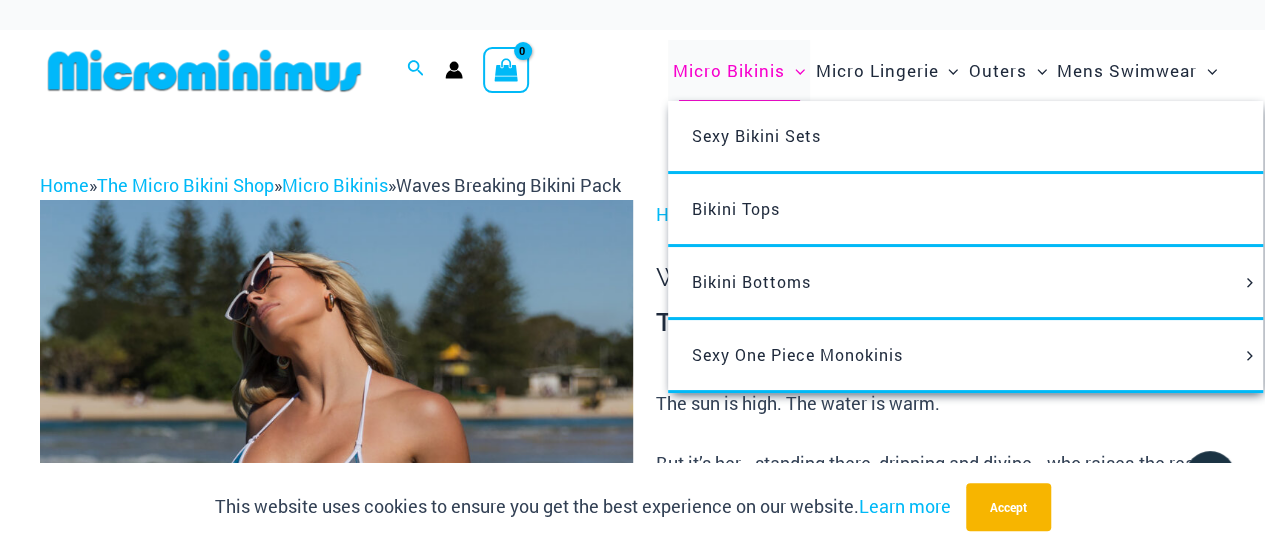 click on "Micro Bikinis" at bounding box center (729, 70) 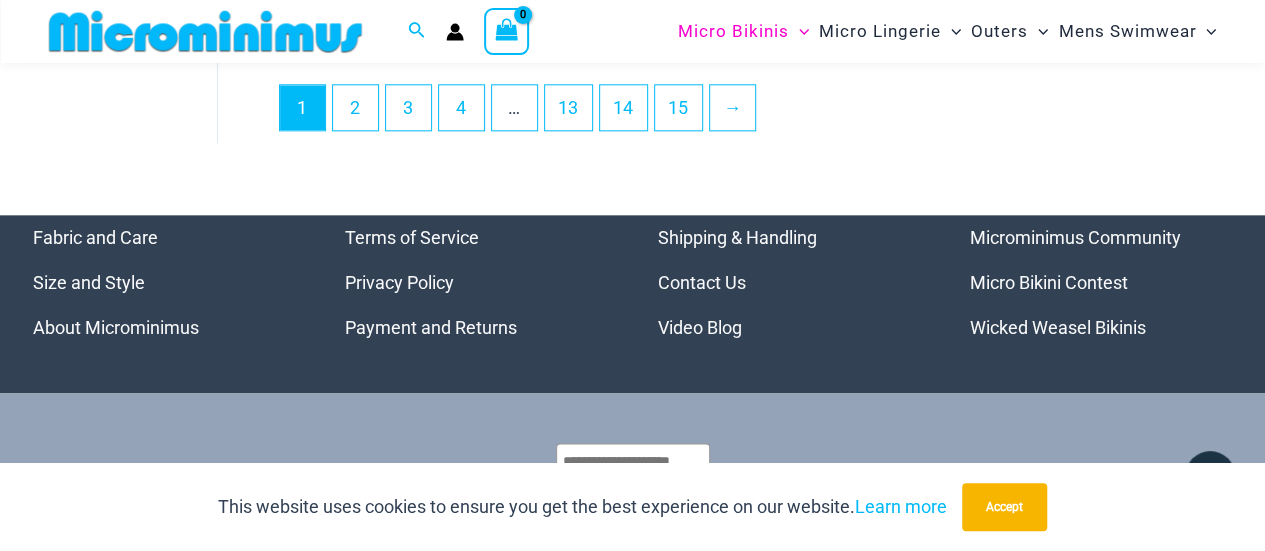 scroll, scrollTop: 4692, scrollLeft: 0, axis: vertical 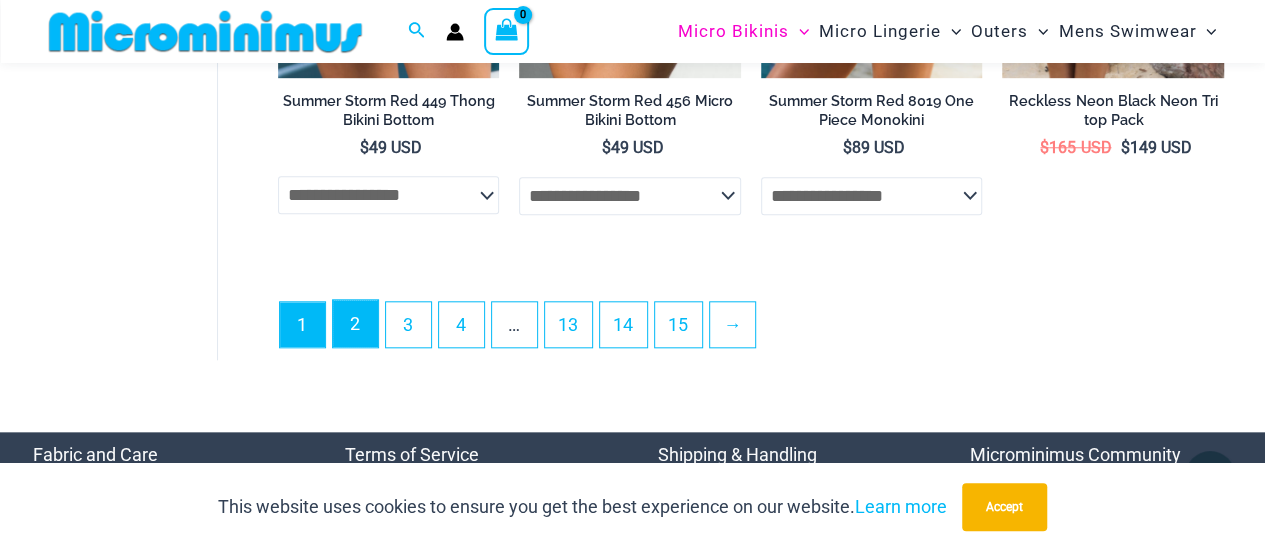 click on "2" at bounding box center (355, 323) 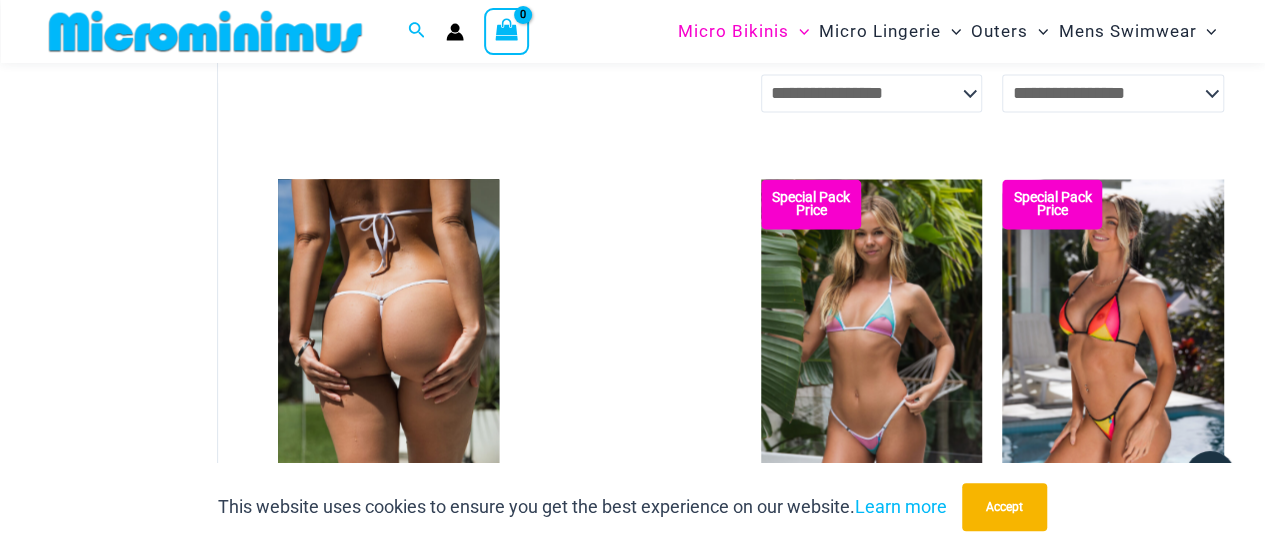 scroll, scrollTop: 1682, scrollLeft: 0, axis: vertical 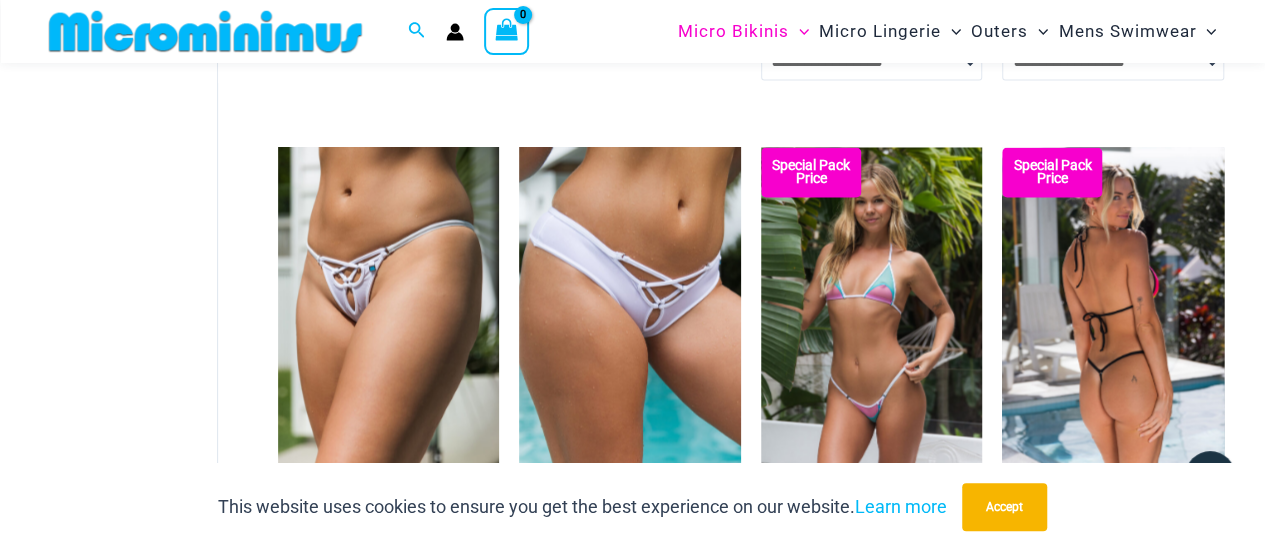 click at bounding box center [1113, 313] 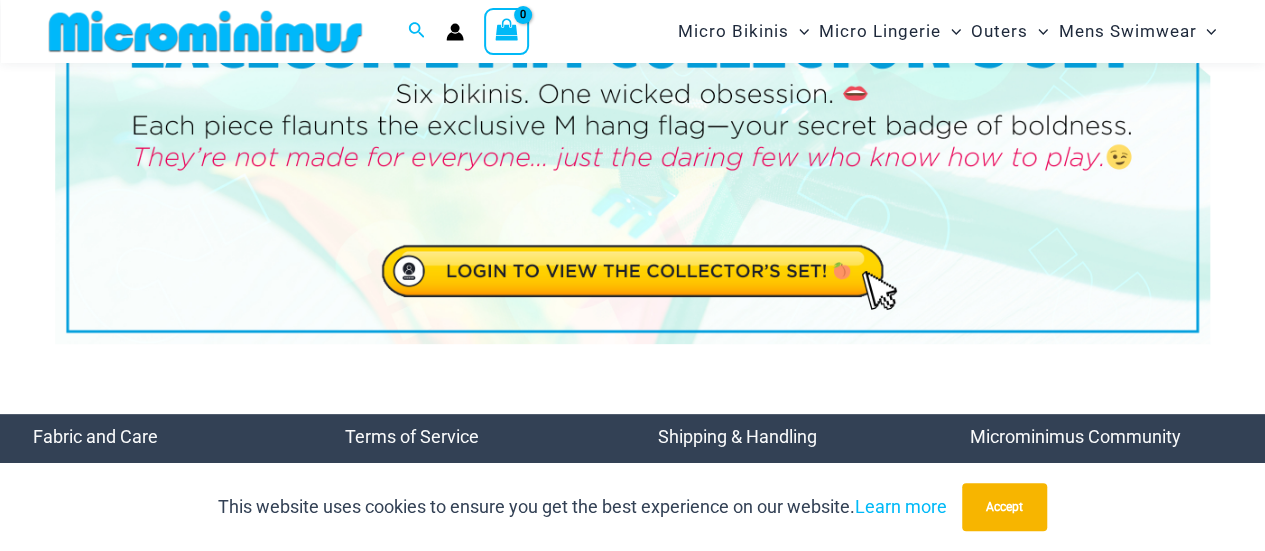 scroll, scrollTop: 183, scrollLeft: 0, axis: vertical 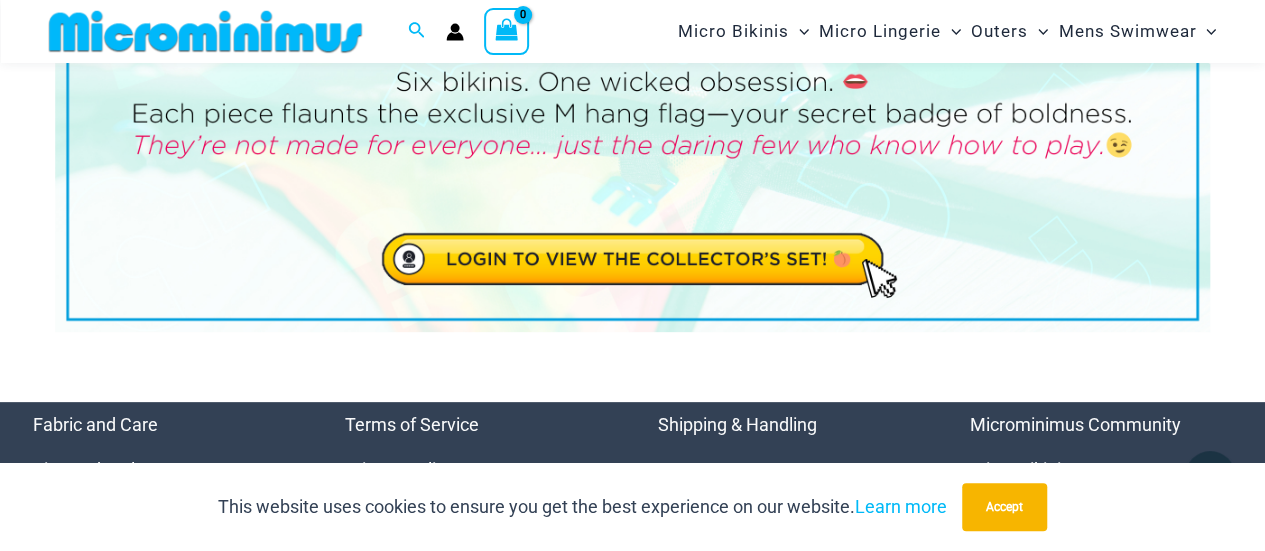 click at bounding box center (632, 135) 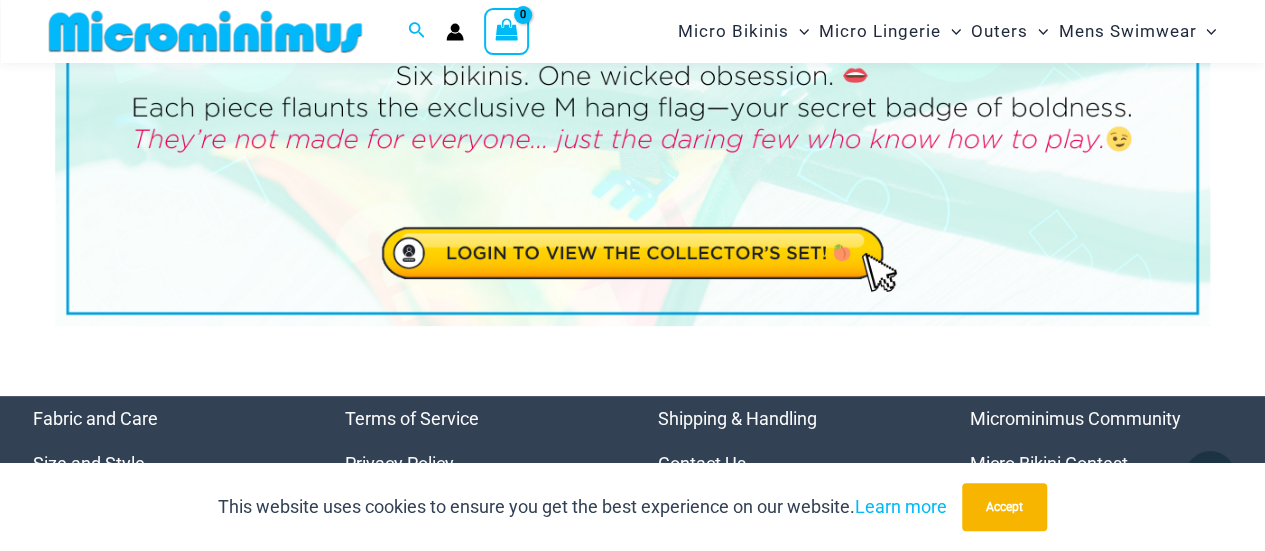 scroll, scrollTop: 0, scrollLeft: 0, axis: both 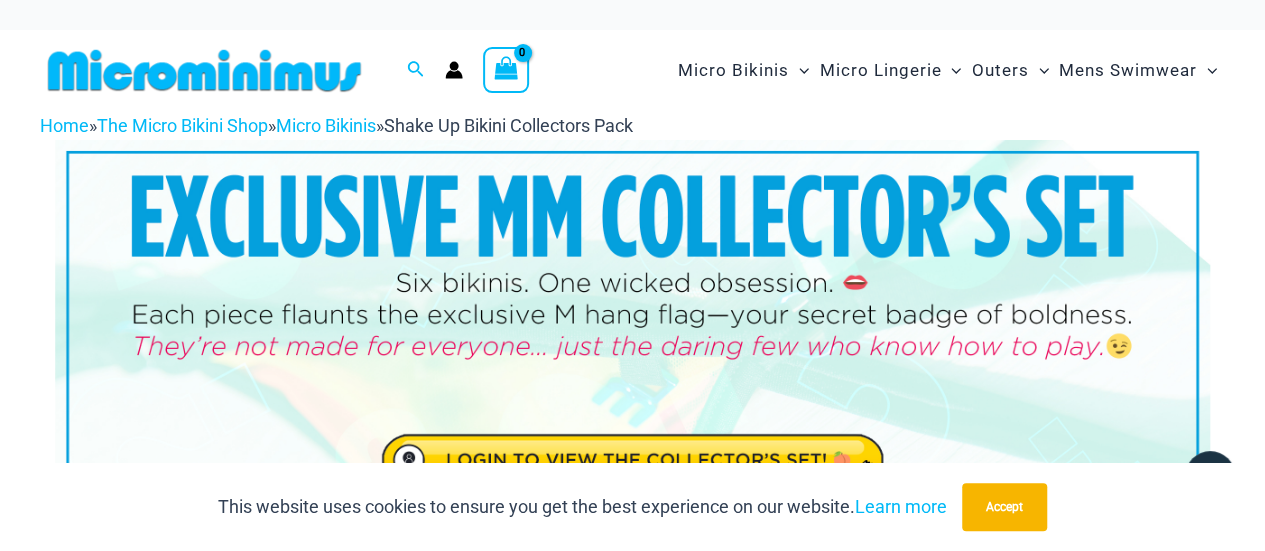 click 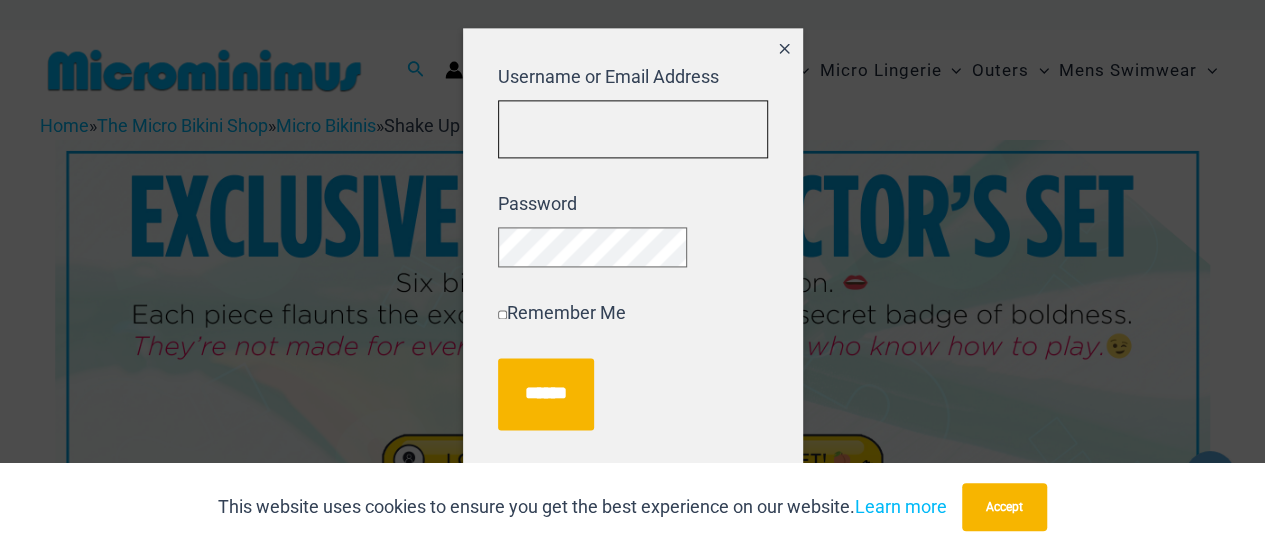click on "Username or Email Address" at bounding box center (633, 129) 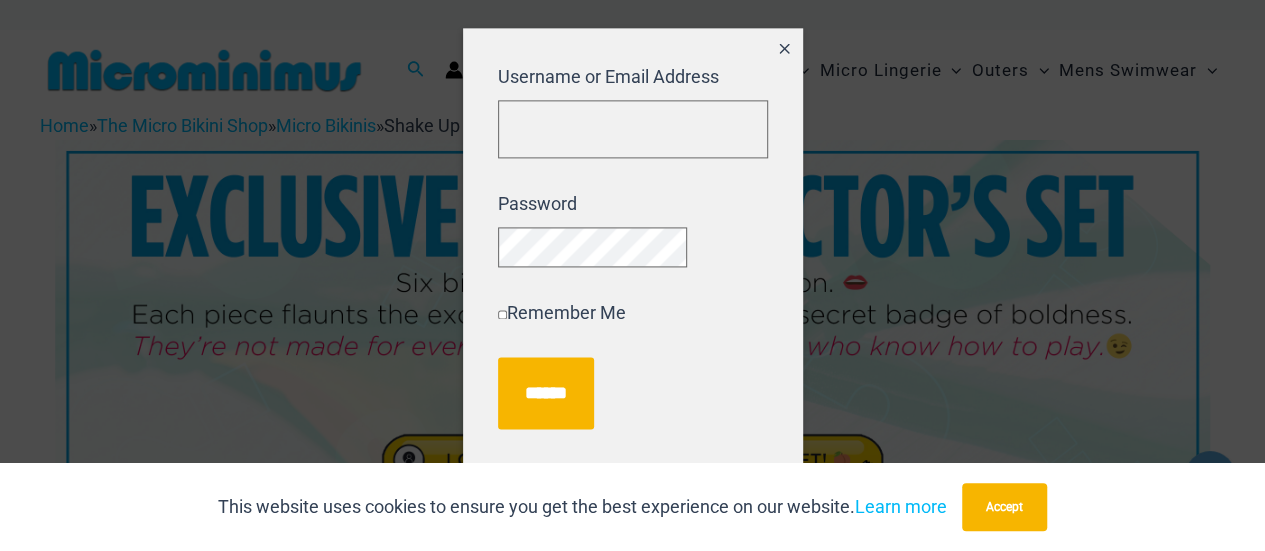 click 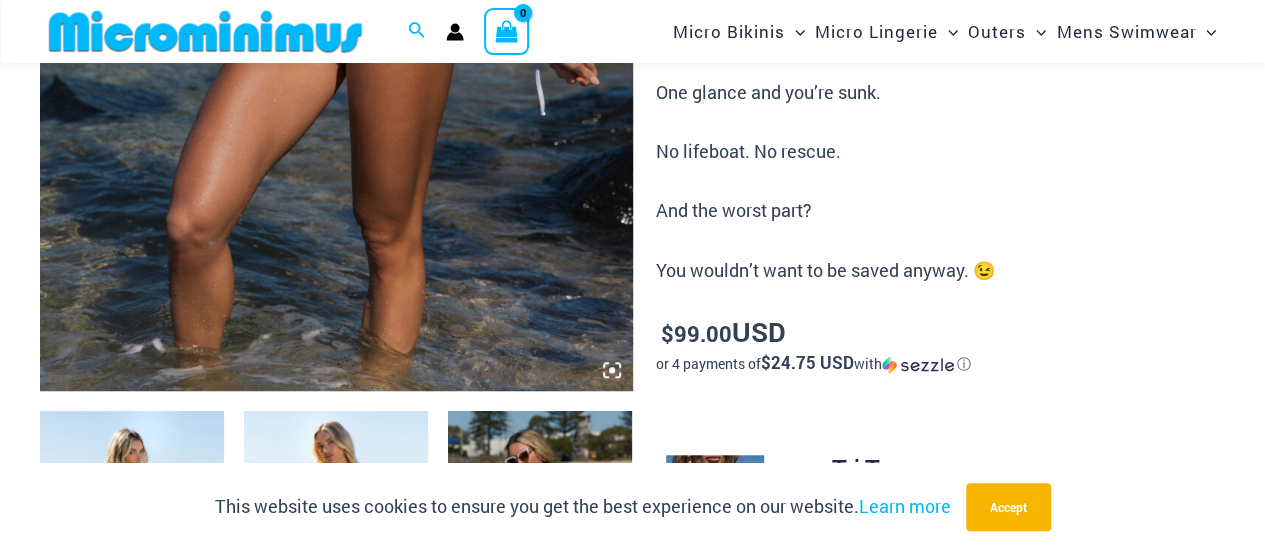 scroll, scrollTop: 682, scrollLeft: 0, axis: vertical 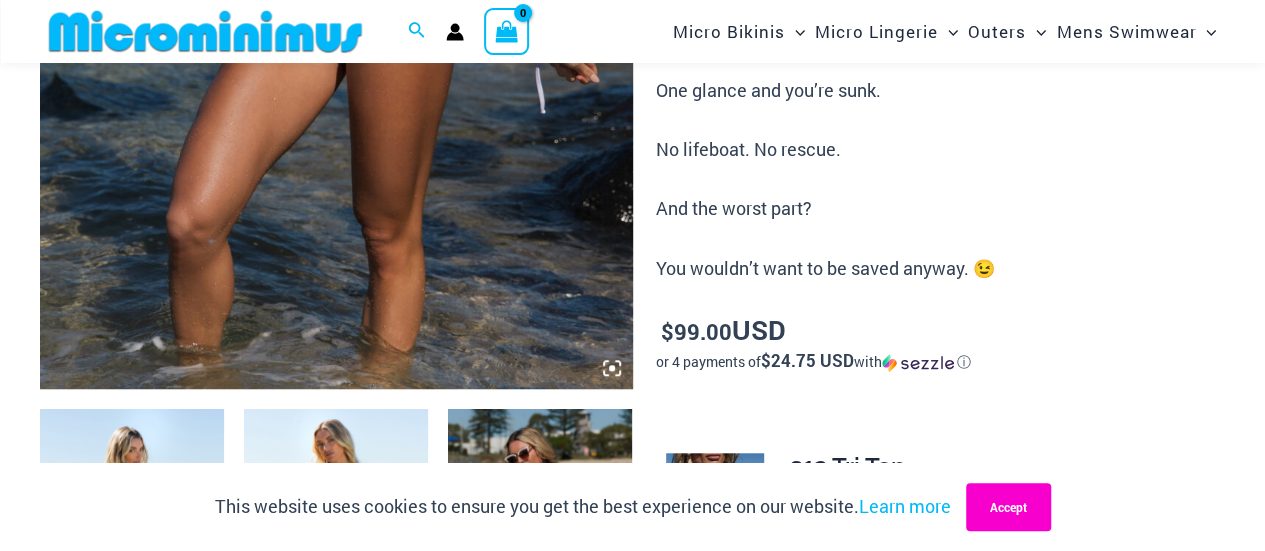 click on "Accept" at bounding box center (1008, 507) 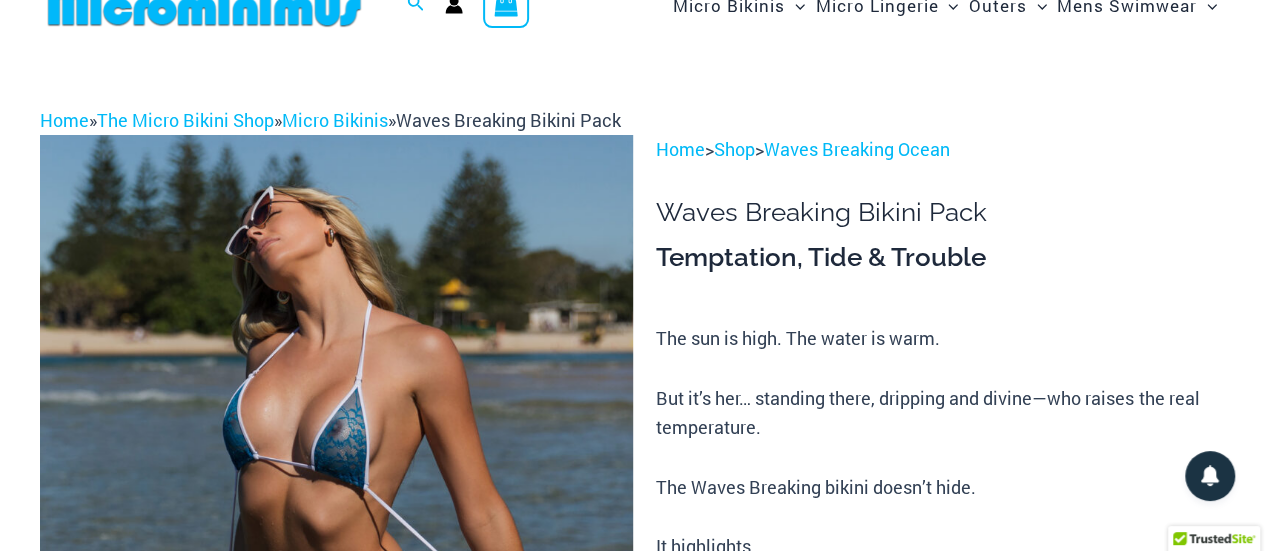 scroll, scrollTop: 0, scrollLeft: 0, axis: both 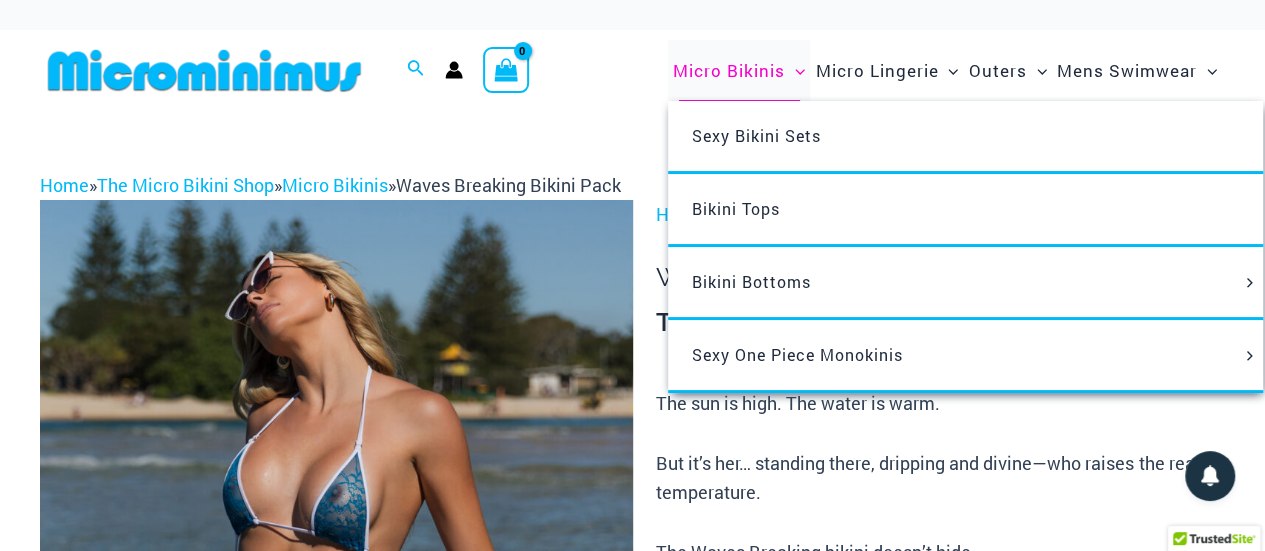 click on "Micro Bikinis" at bounding box center (729, 70) 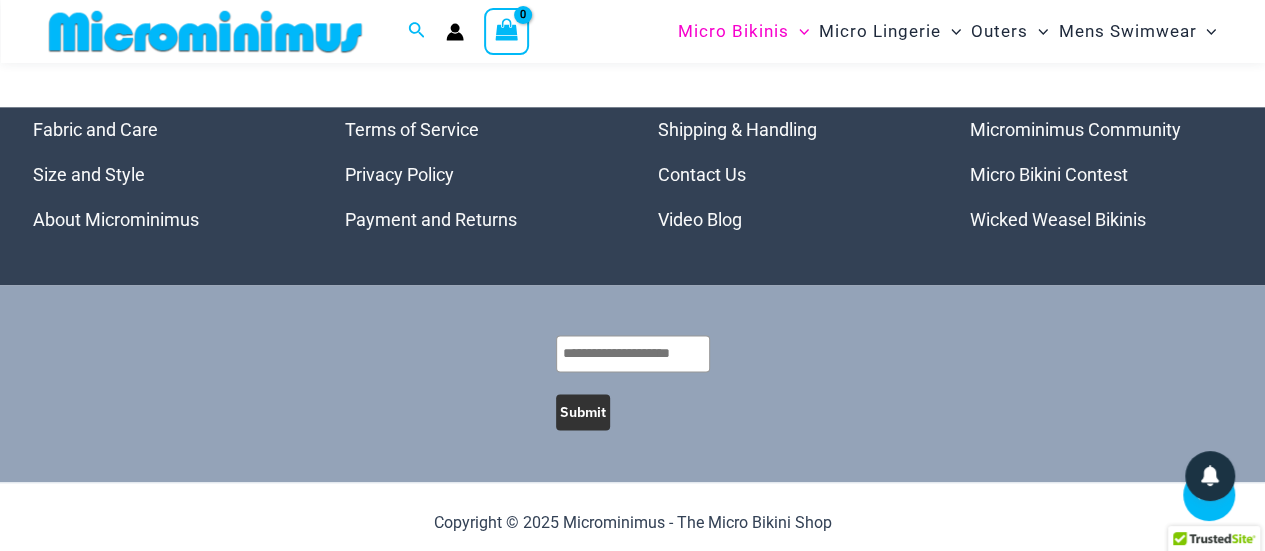 scroll, scrollTop: 4615, scrollLeft: 0, axis: vertical 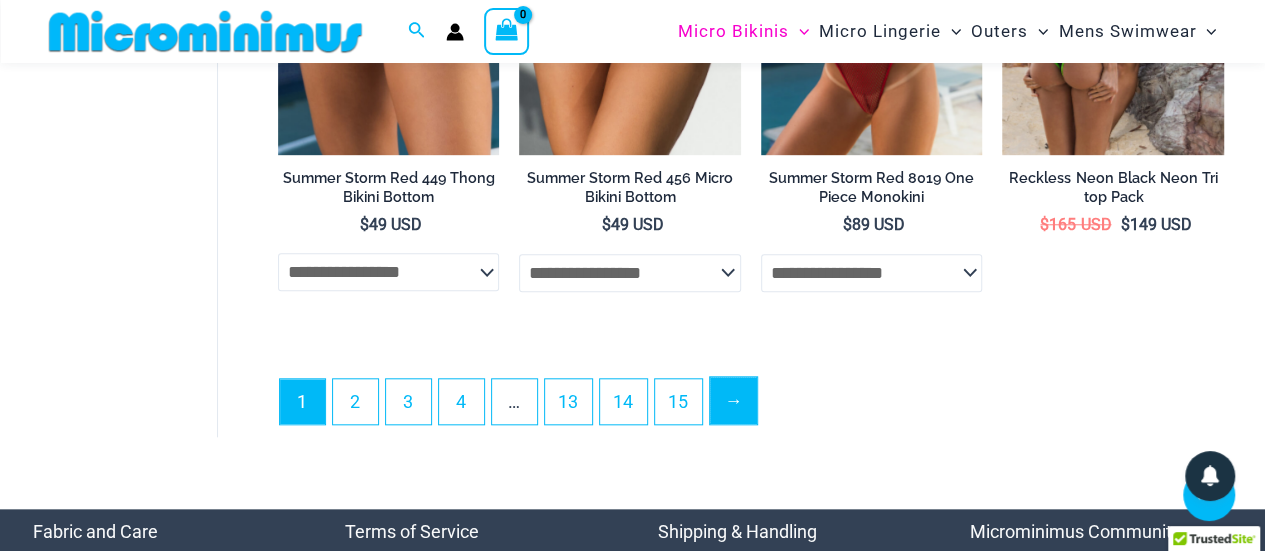 click on "→" at bounding box center (733, 400) 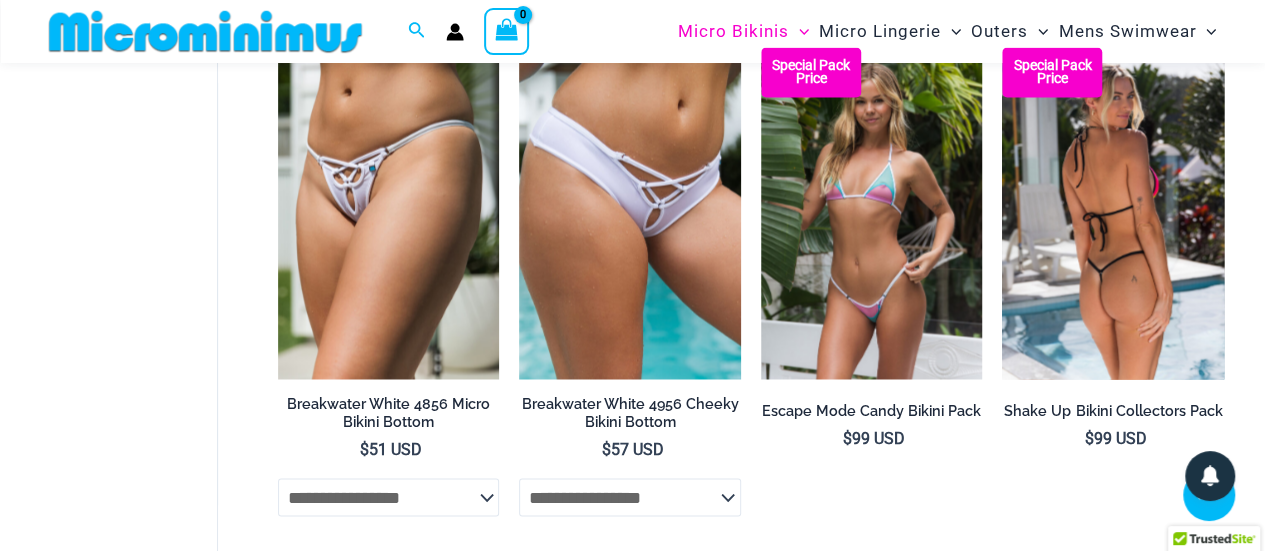 scroll, scrollTop: 1767, scrollLeft: 0, axis: vertical 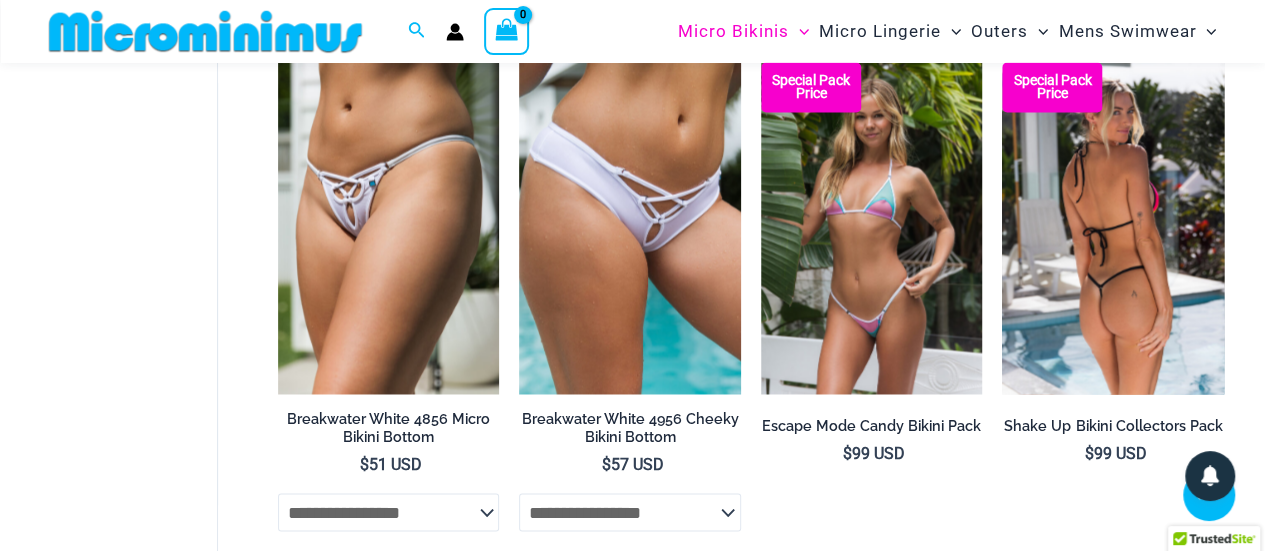click at bounding box center (1113, 228) 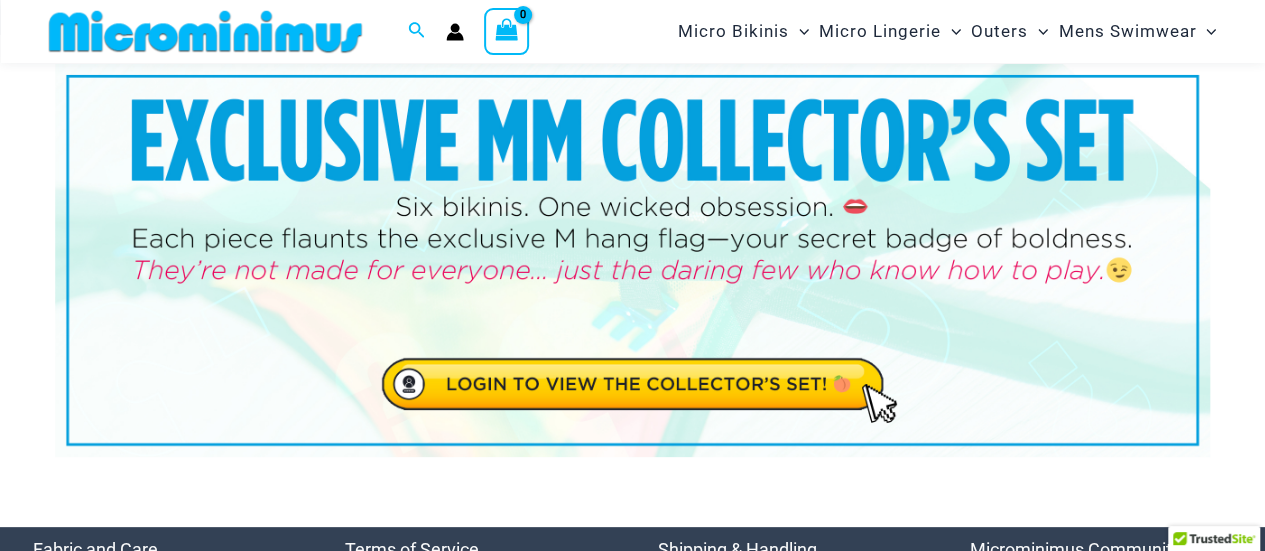 scroll, scrollTop: 0, scrollLeft: 0, axis: both 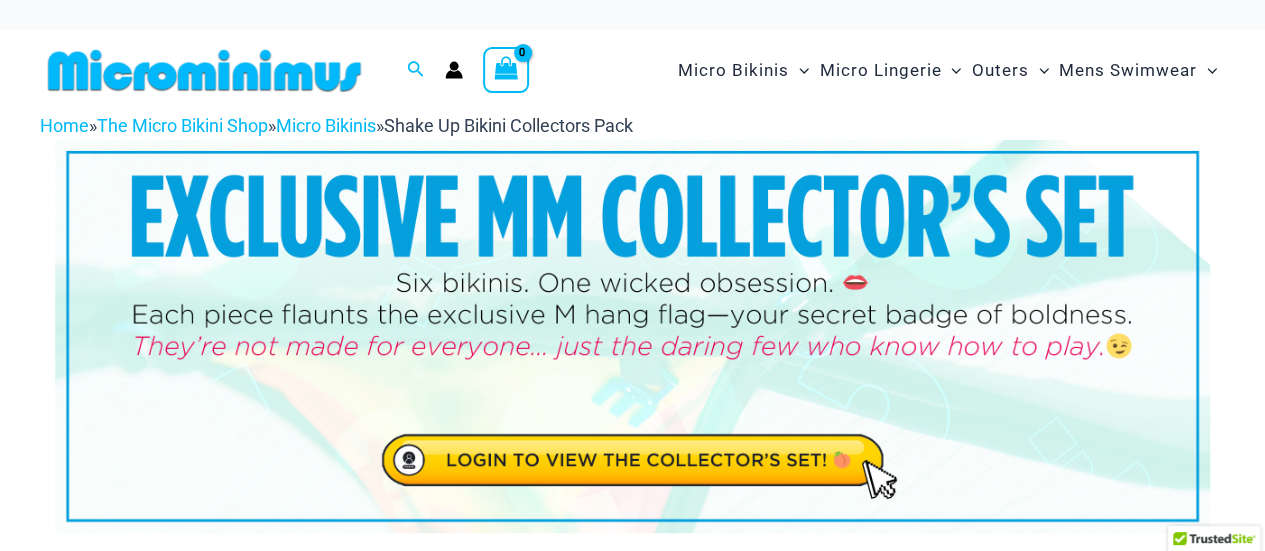 click 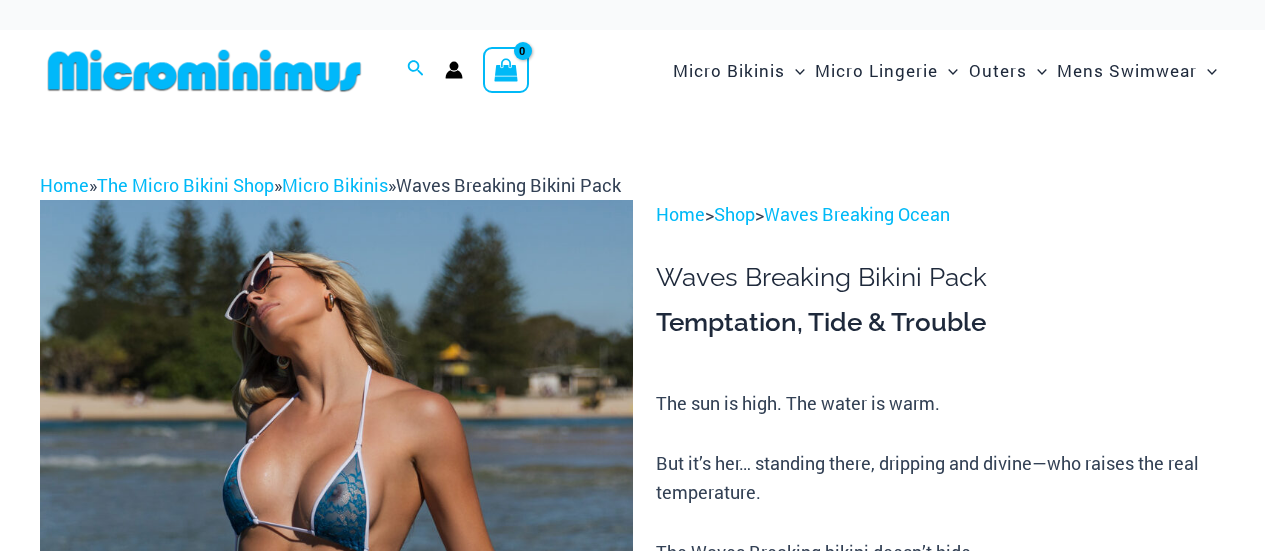 scroll, scrollTop: 0, scrollLeft: 0, axis: both 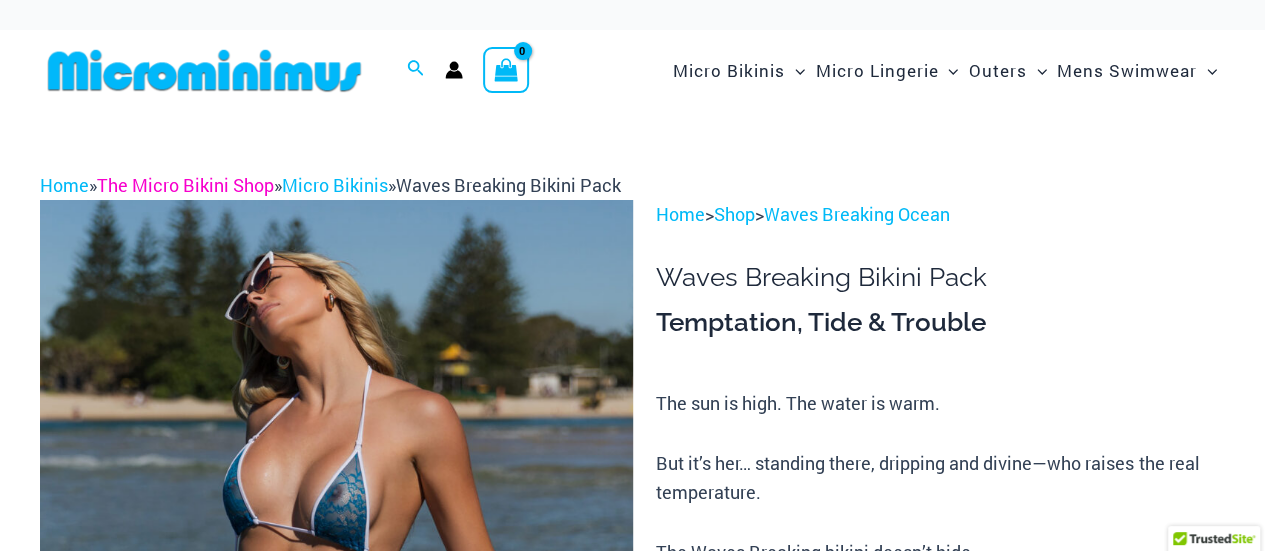 click on "The Micro Bikini Shop" at bounding box center [185, 185] 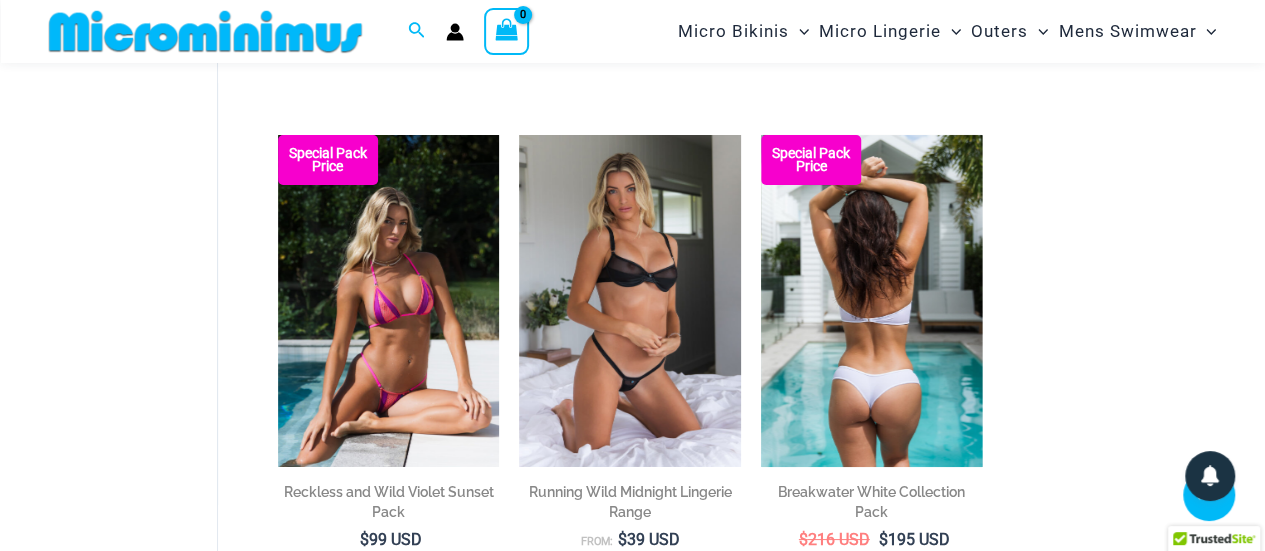 scroll, scrollTop: 3485, scrollLeft: 0, axis: vertical 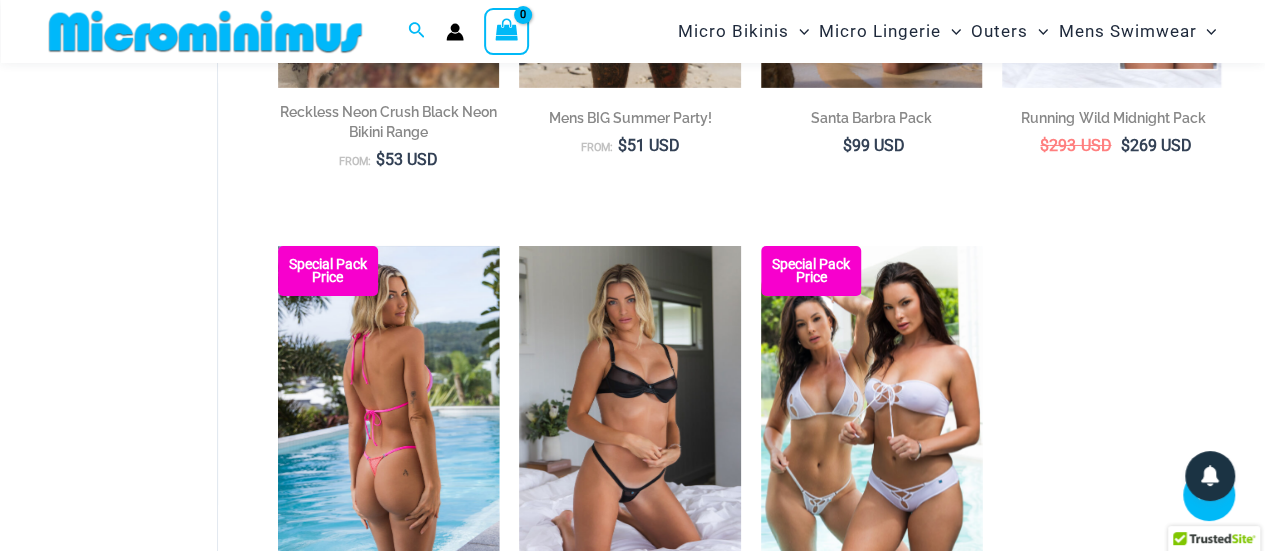 click at bounding box center (389, 412) 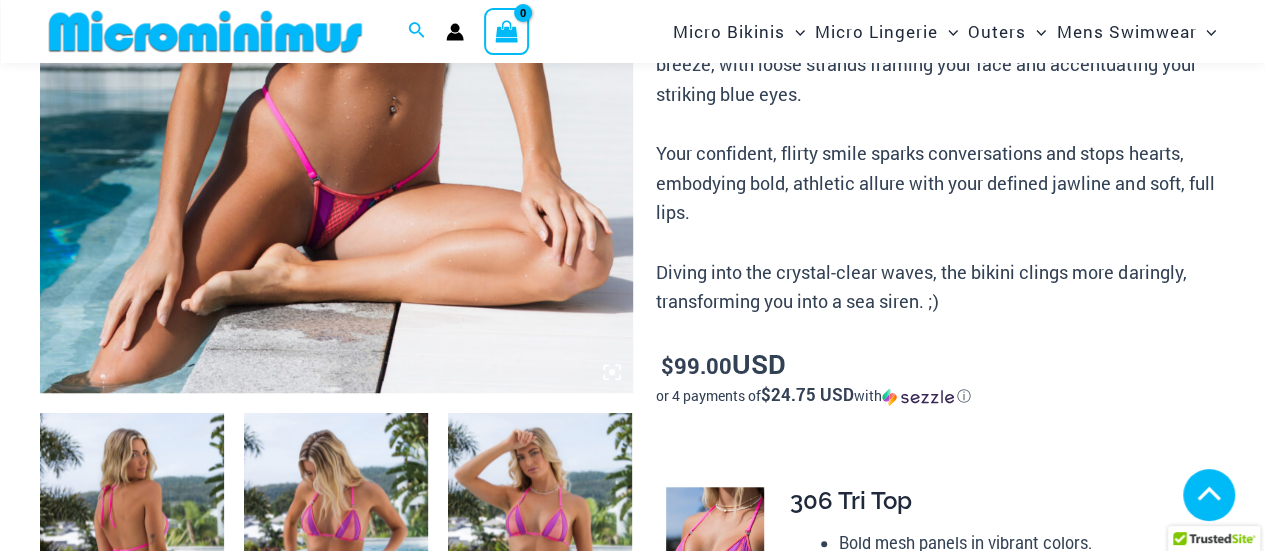 scroll, scrollTop: 488, scrollLeft: 0, axis: vertical 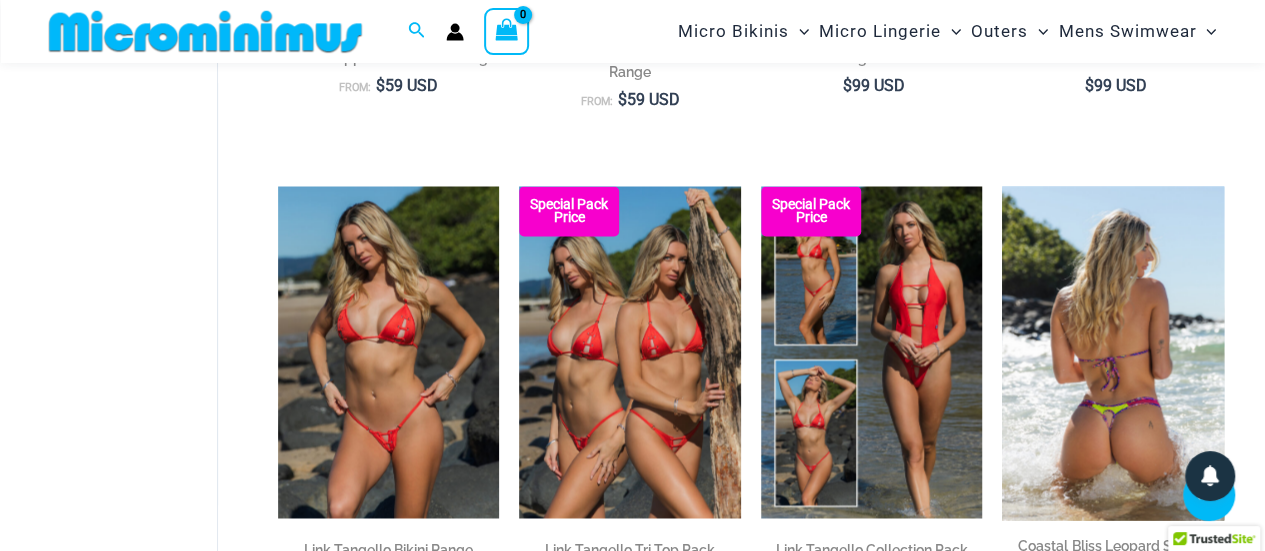 click at bounding box center (1113, 353) 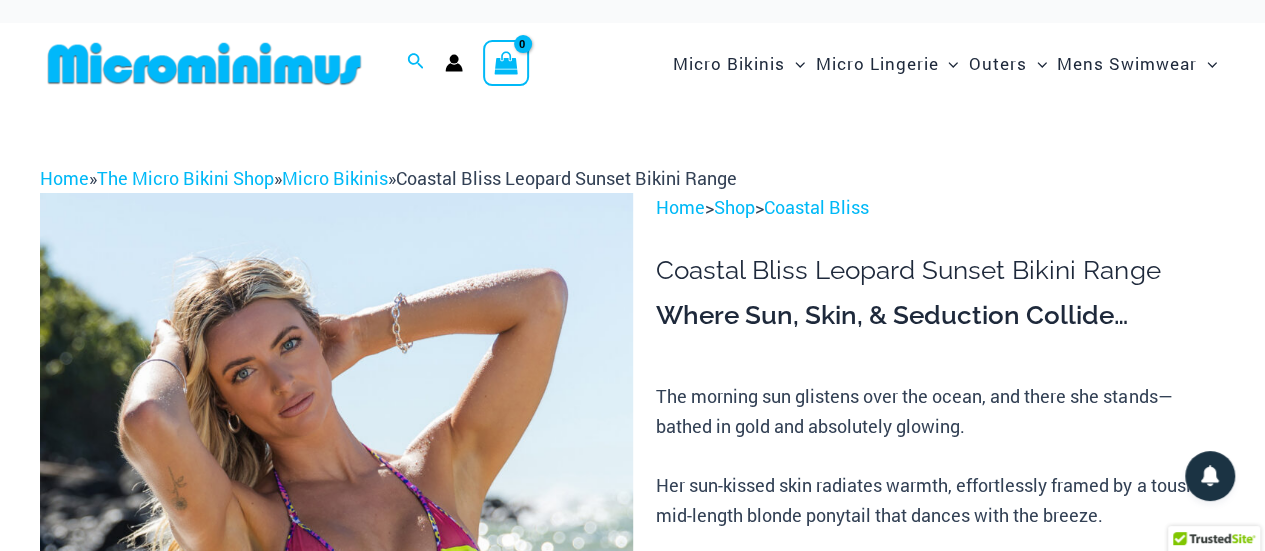 scroll, scrollTop: 0, scrollLeft: 0, axis: both 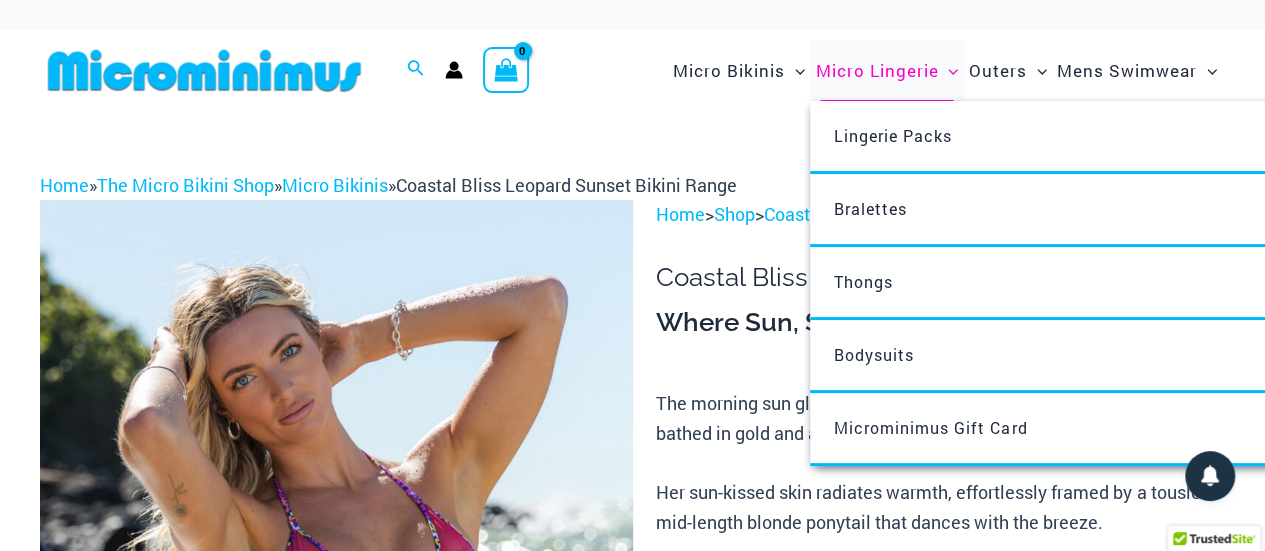 click on "Micro Lingerie" at bounding box center (876, 70) 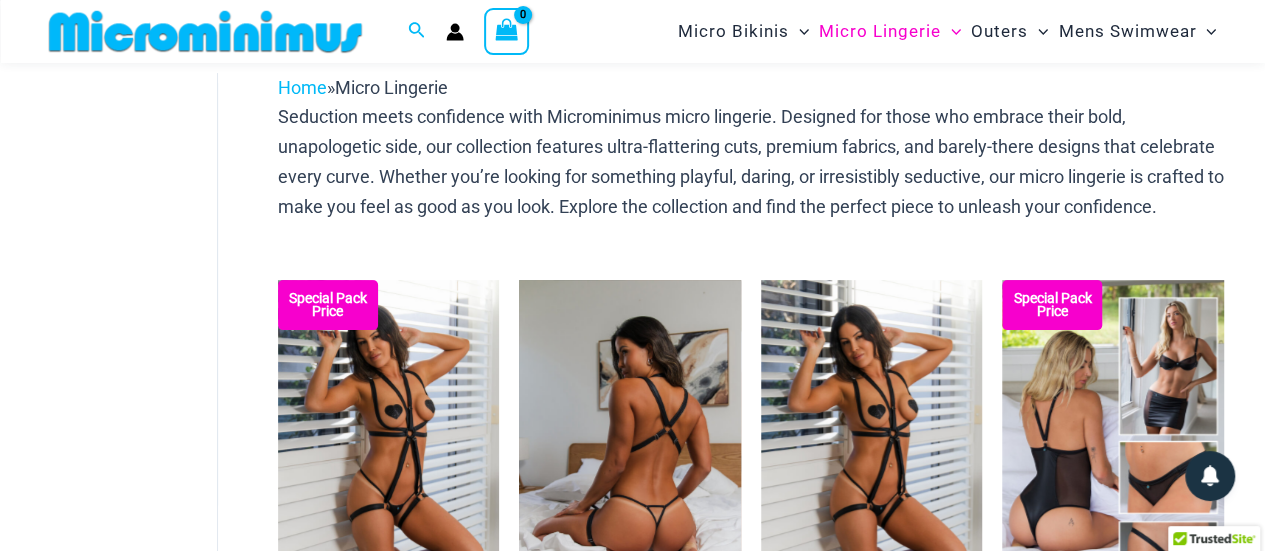 scroll, scrollTop: 0, scrollLeft: 0, axis: both 